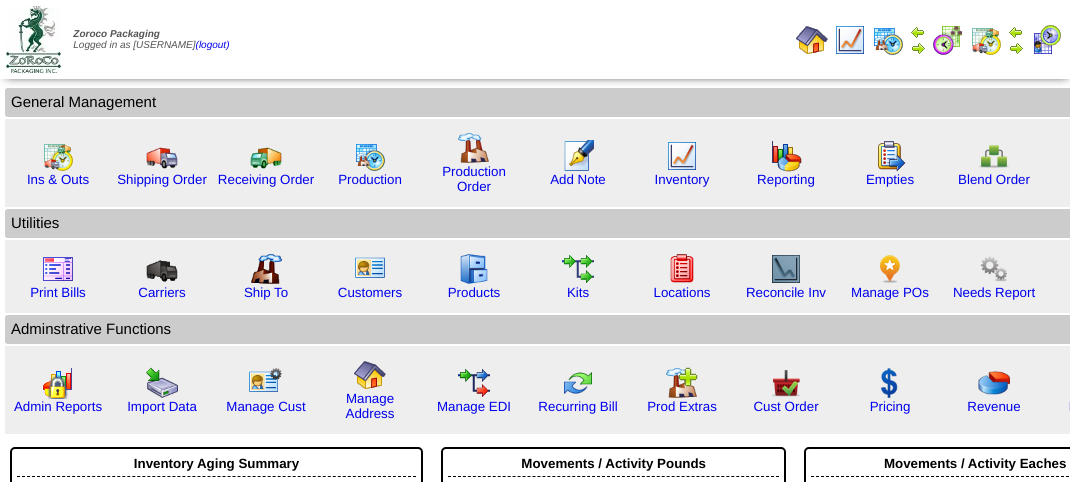 scroll, scrollTop: 0, scrollLeft: 0, axis: both 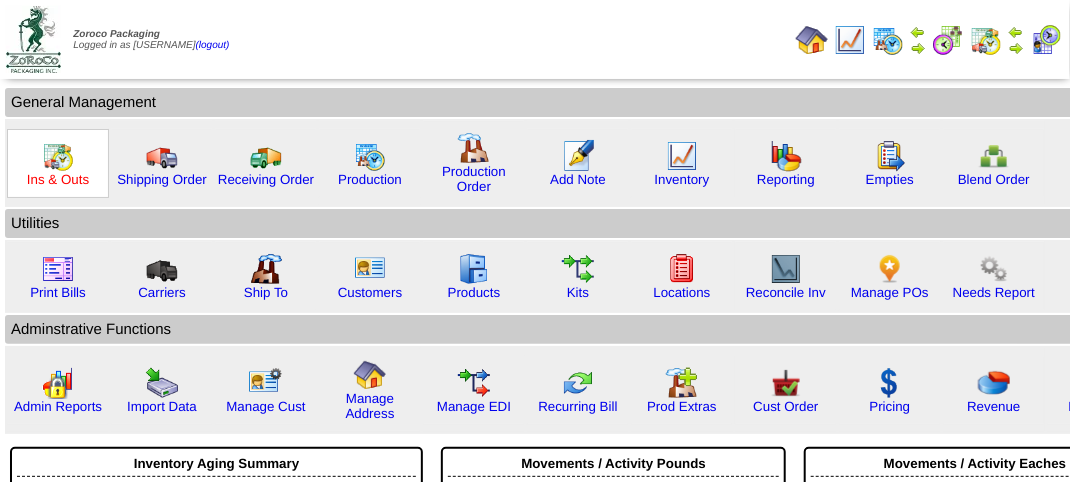click on "Ins & Outs" at bounding box center (58, 179) 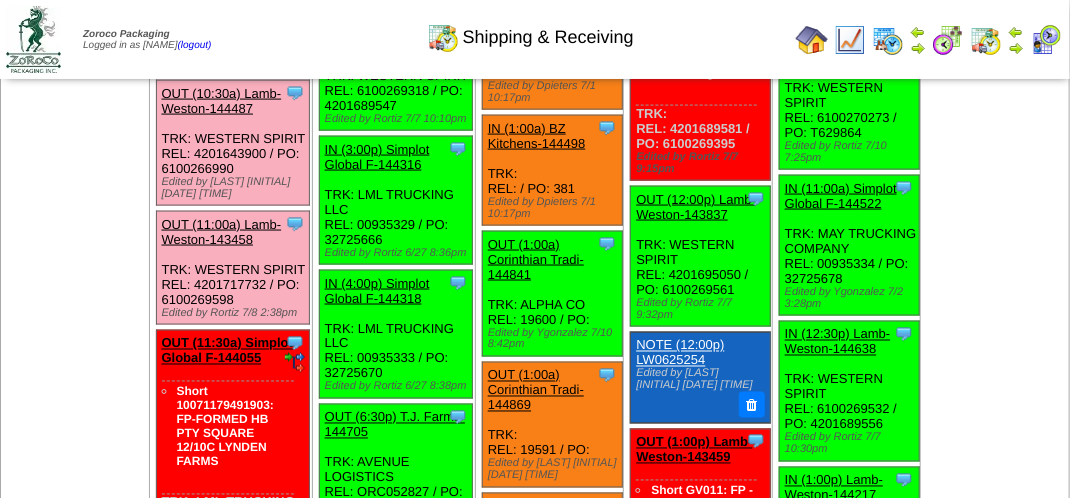 scroll, scrollTop: 900, scrollLeft: 0, axis: vertical 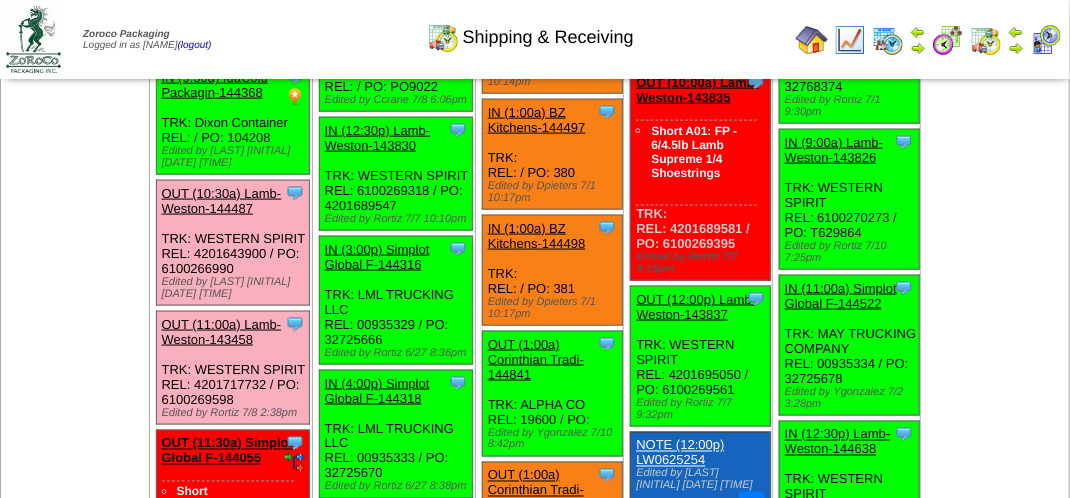 click on "OUT
(10:30a)
Lamb-Weston-144487" at bounding box center (222, 201) 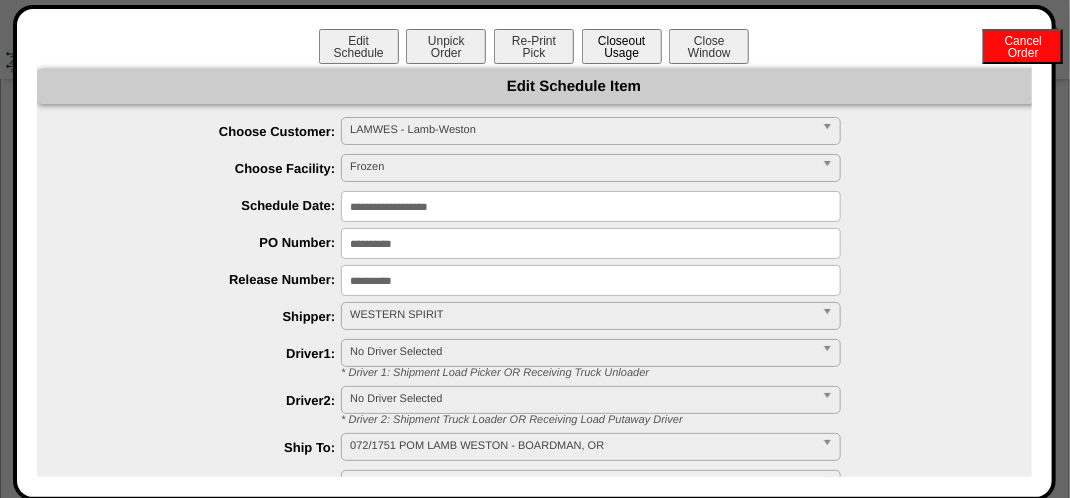 click on "Closeout Usage" at bounding box center [622, 46] 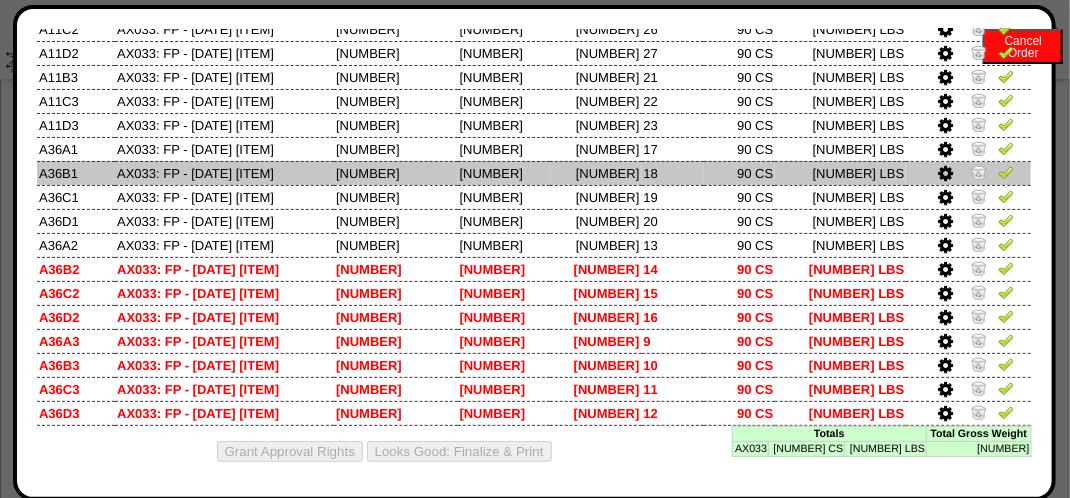 scroll, scrollTop: 500, scrollLeft: 0, axis: vertical 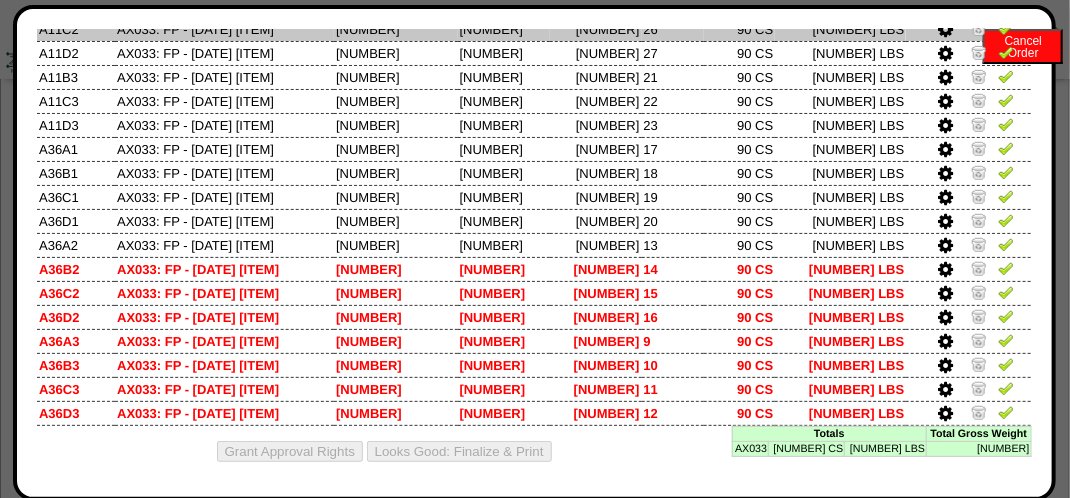click at bounding box center [945, 30] 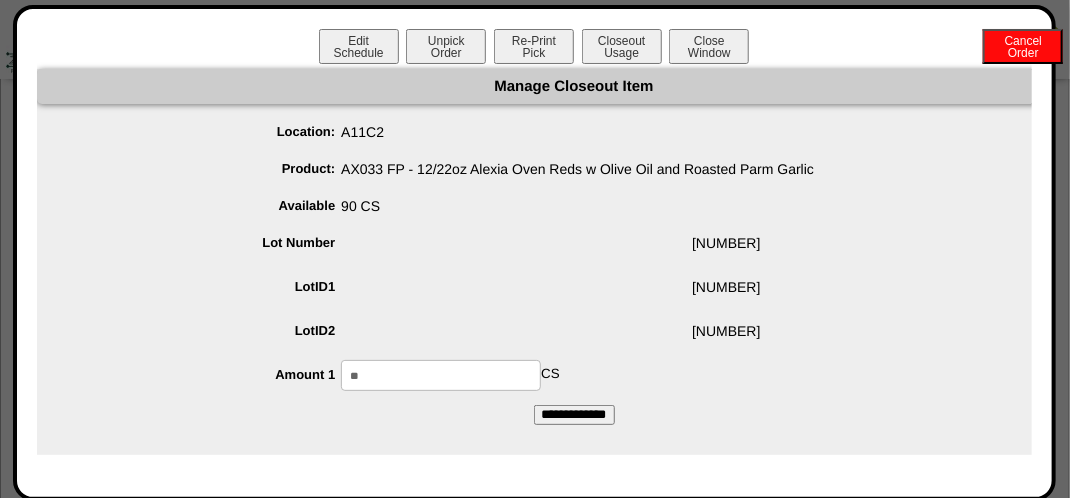 click on "**" at bounding box center [441, 375] 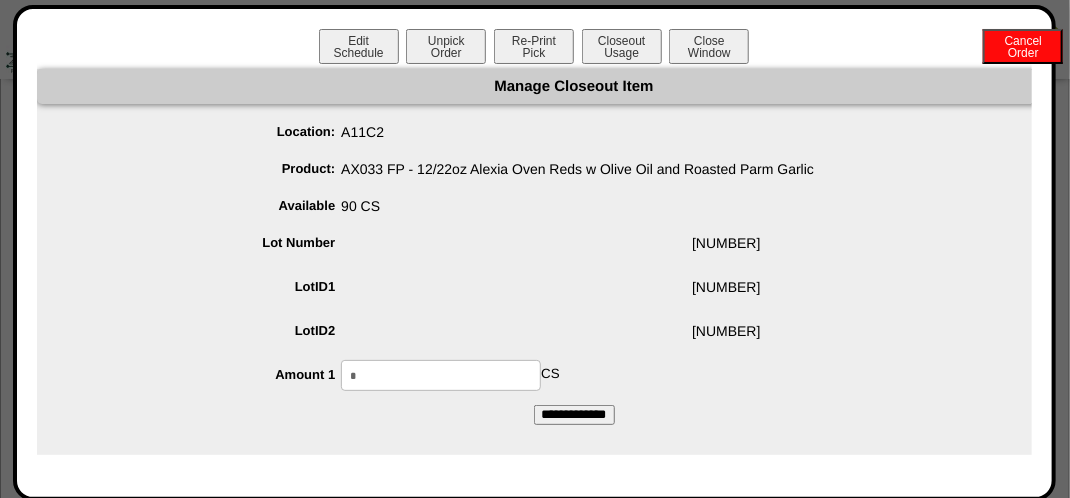 type on "*" 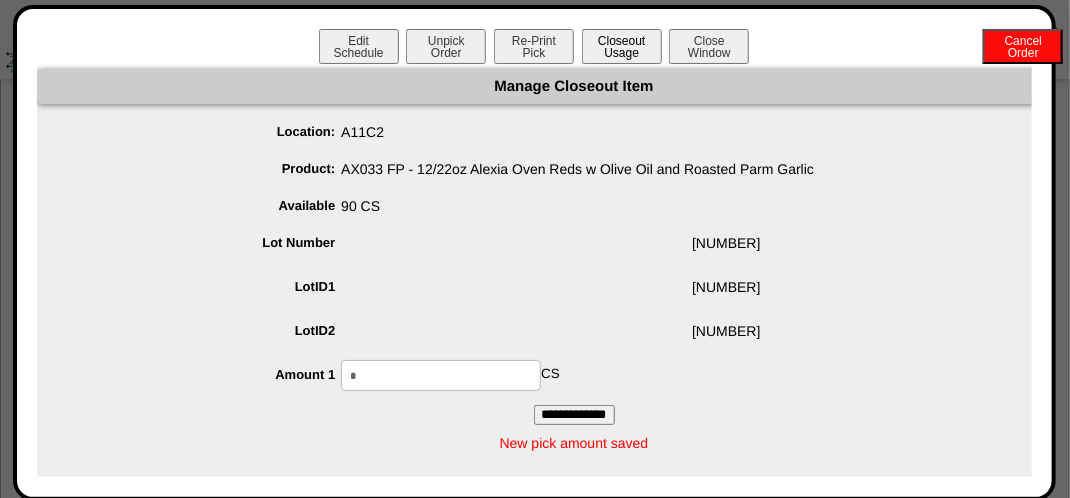click on "Closeout Usage" at bounding box center [622, 46] 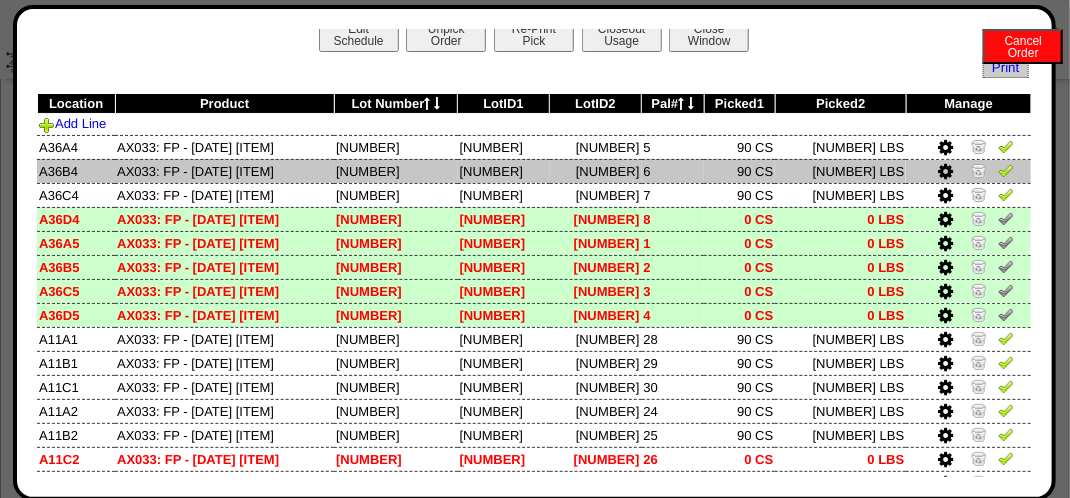 scroll, scrollTop: 0, scrollLeft: 0, axis: both 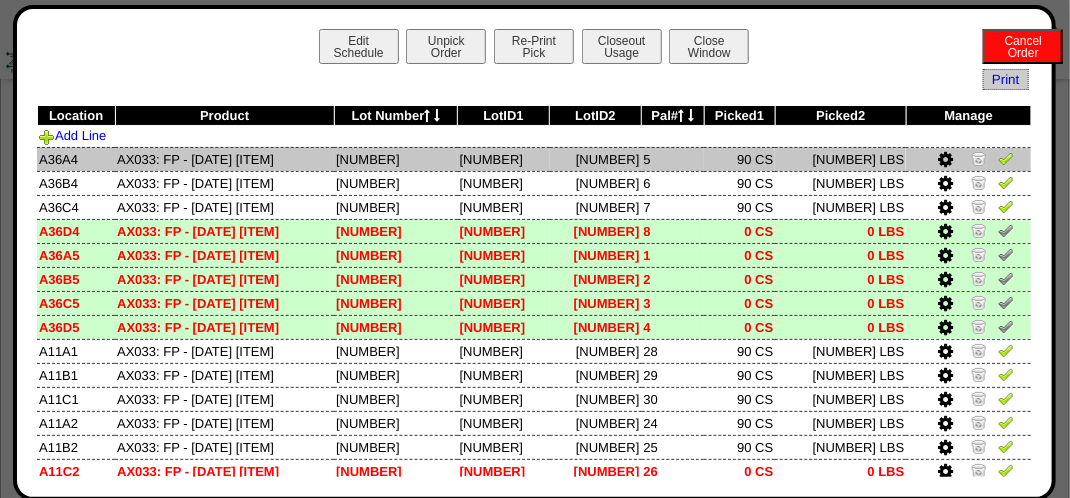 click at bounding box center [1006, 158] 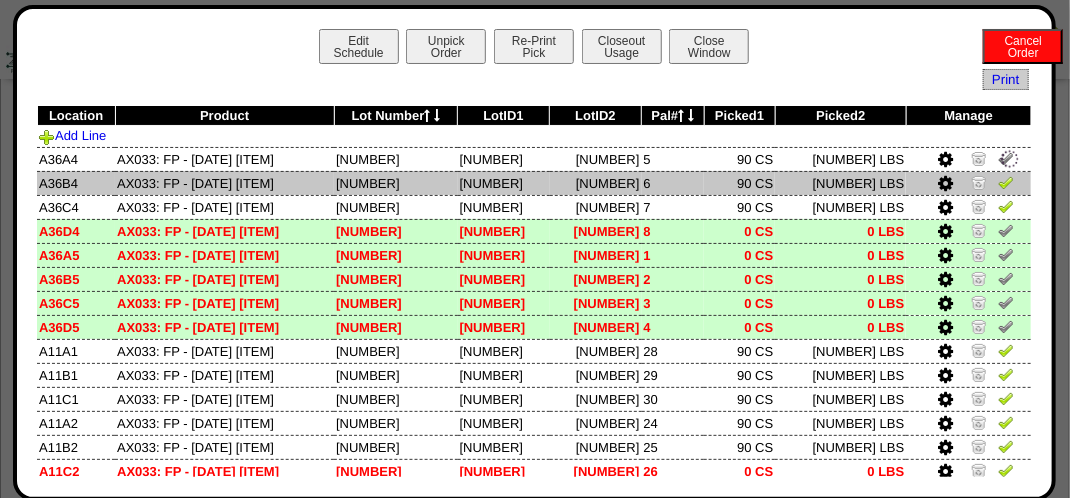 click at bounding box center [1006, 182] 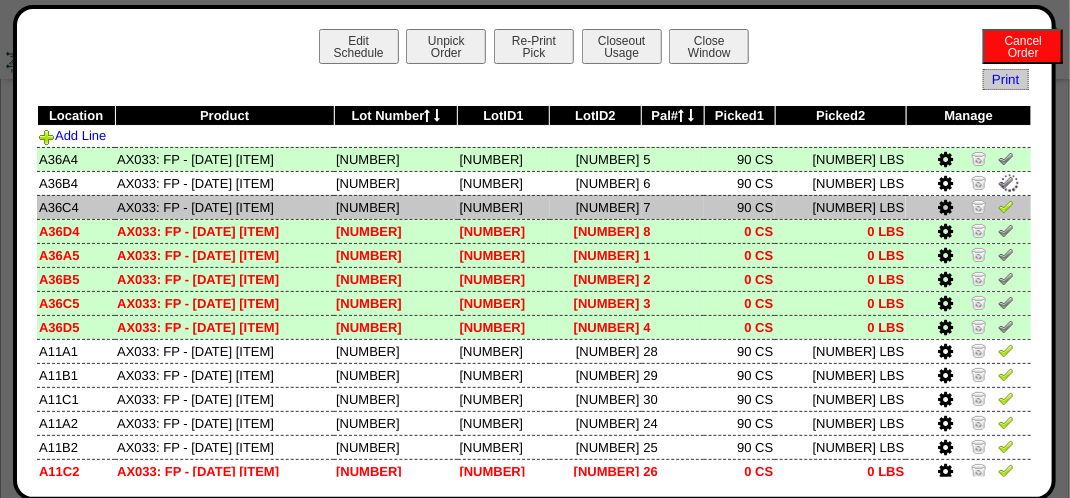 click at bounding box center (1006, 206) 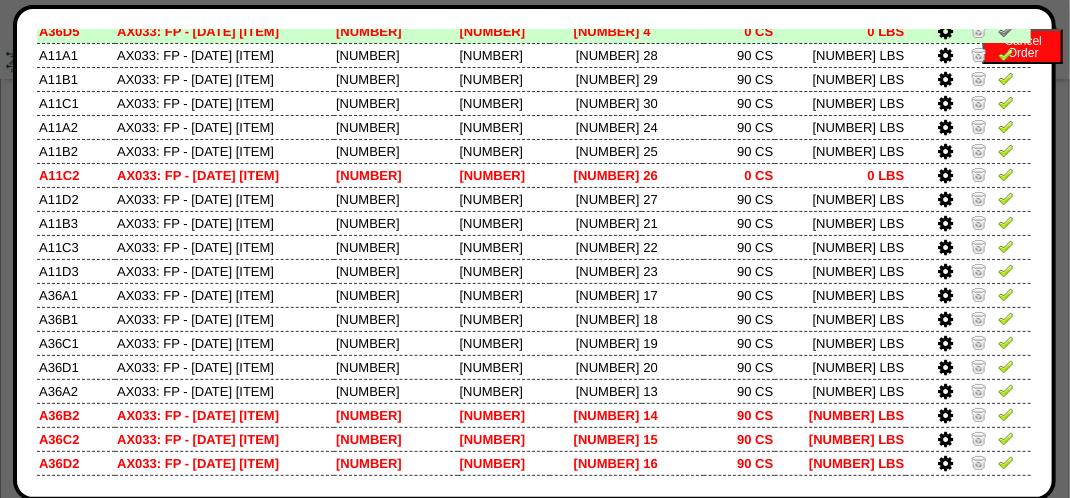 scroll, scrollTop: 300, scrollLeft: 0, axis: vertical 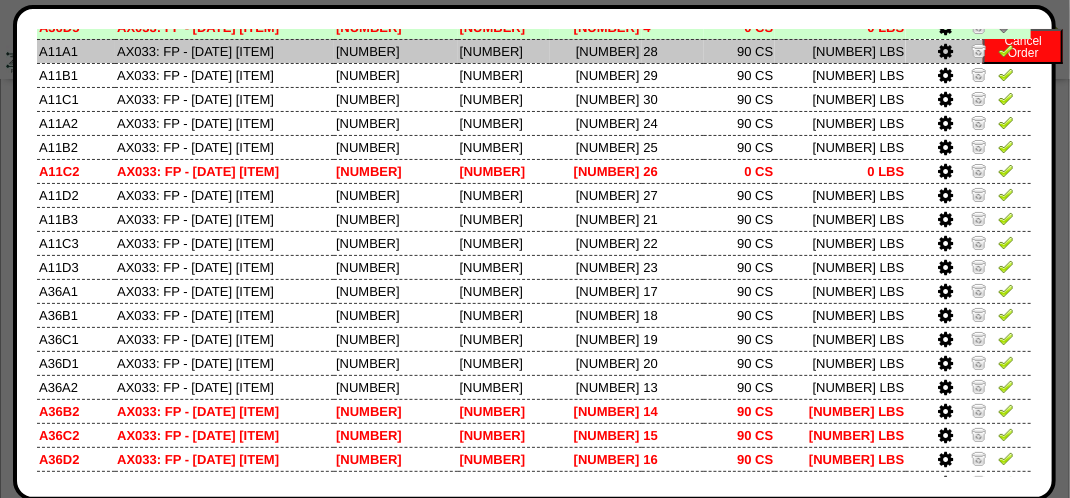 click at bounding box center [1006, 50] 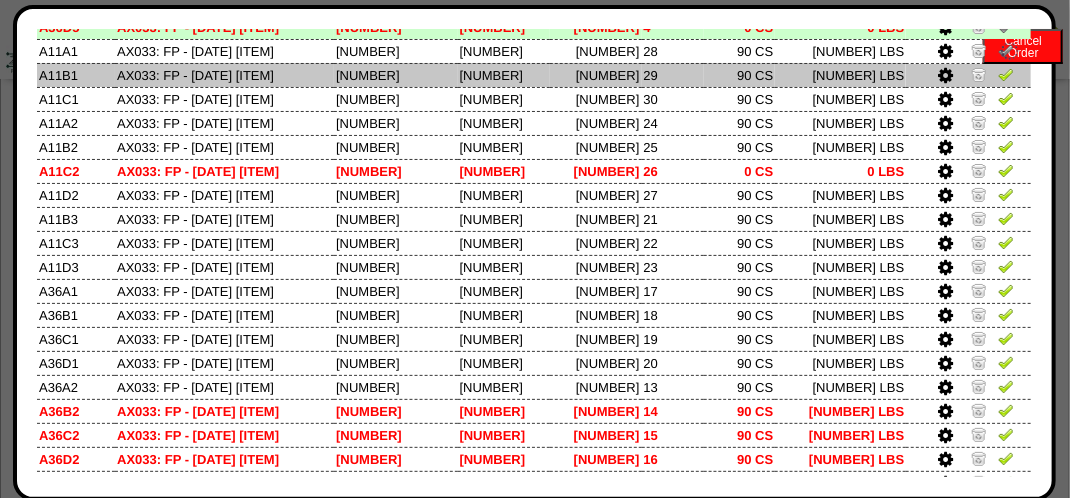 click at bounding box center (1006, 74) 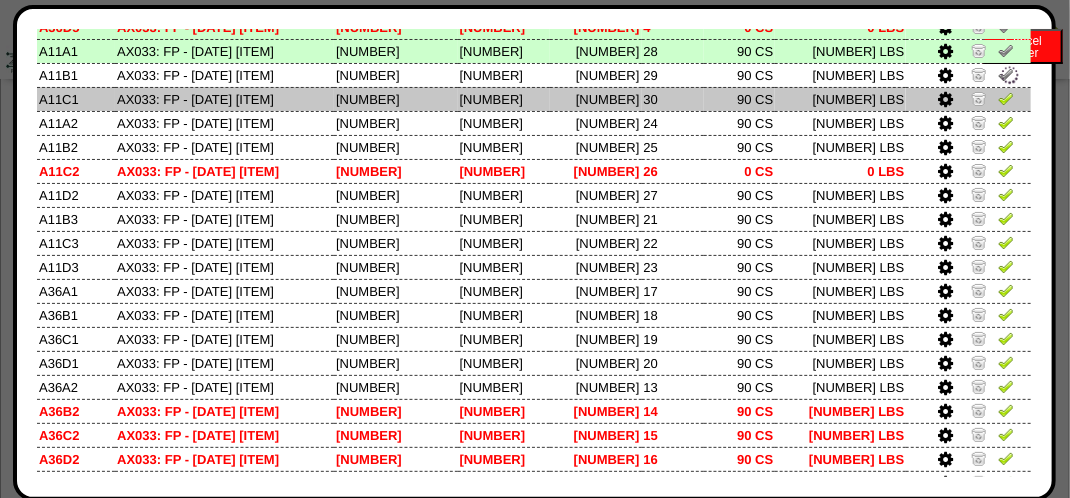 click at bounding box center (1006, 98) 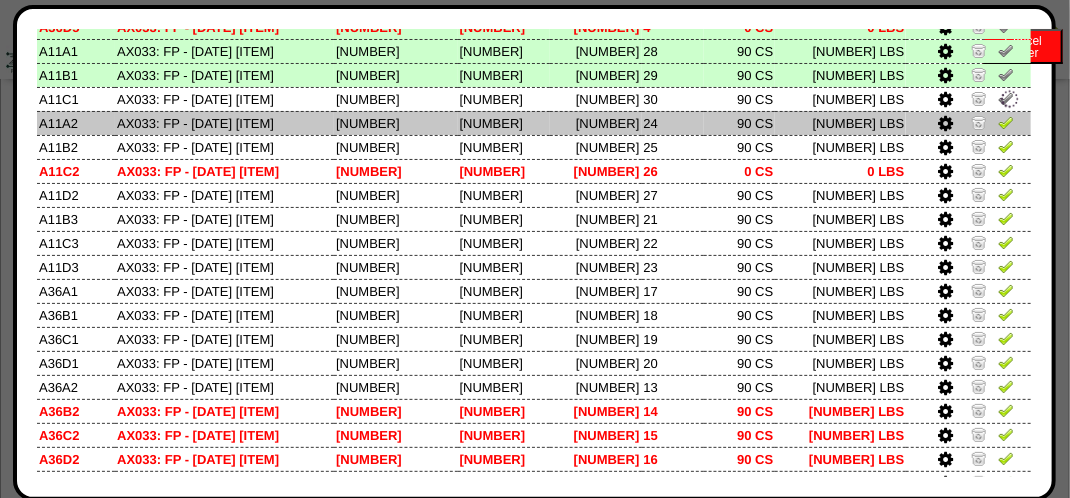 click at bounding box center (1006, 122) 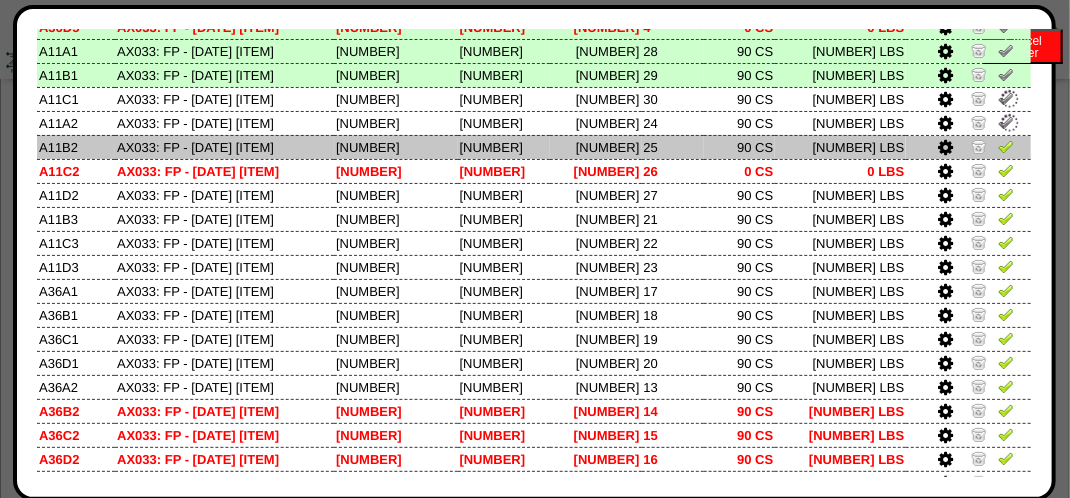click at bounding box center (1006, 146) 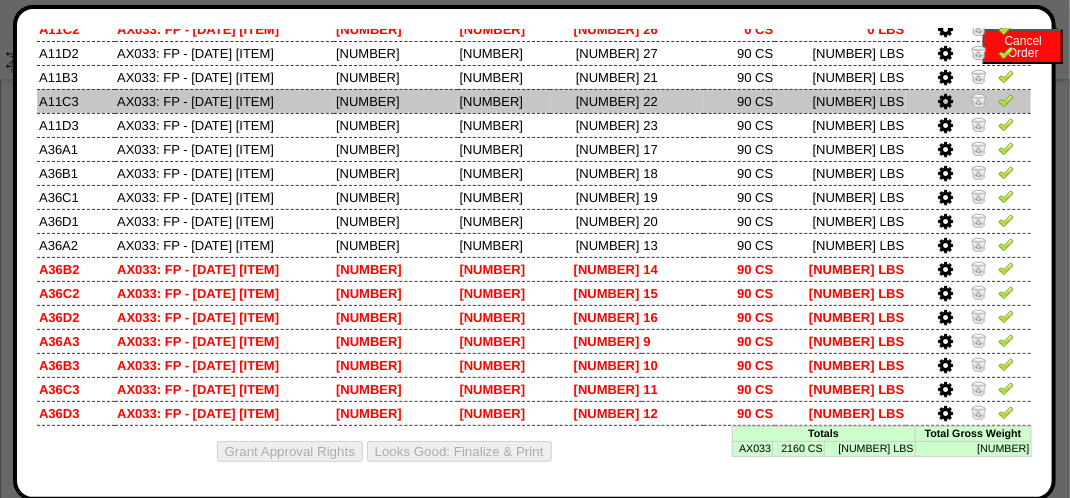 scroll, scrollTop: 500, scrollLeft: 0, axis: vertical 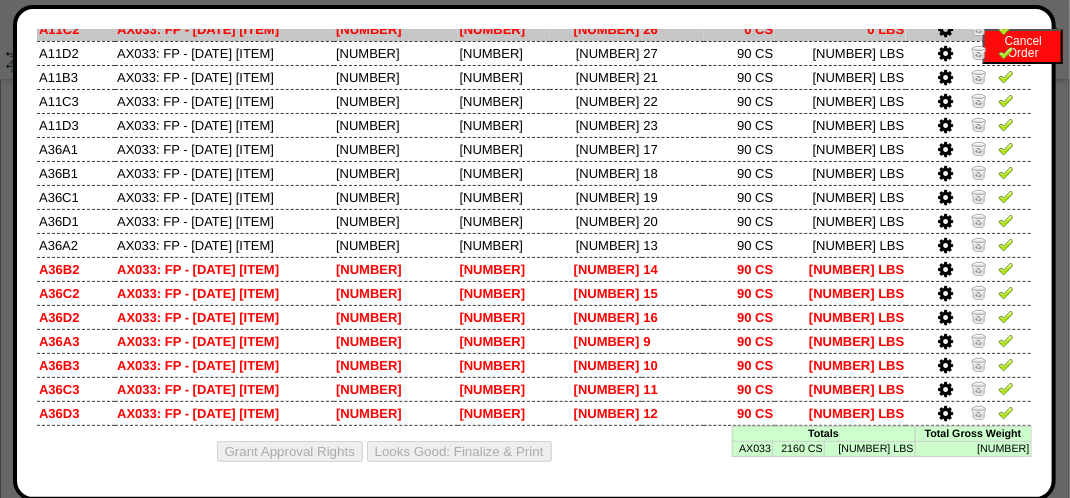click at bounding box center (1006, 28) 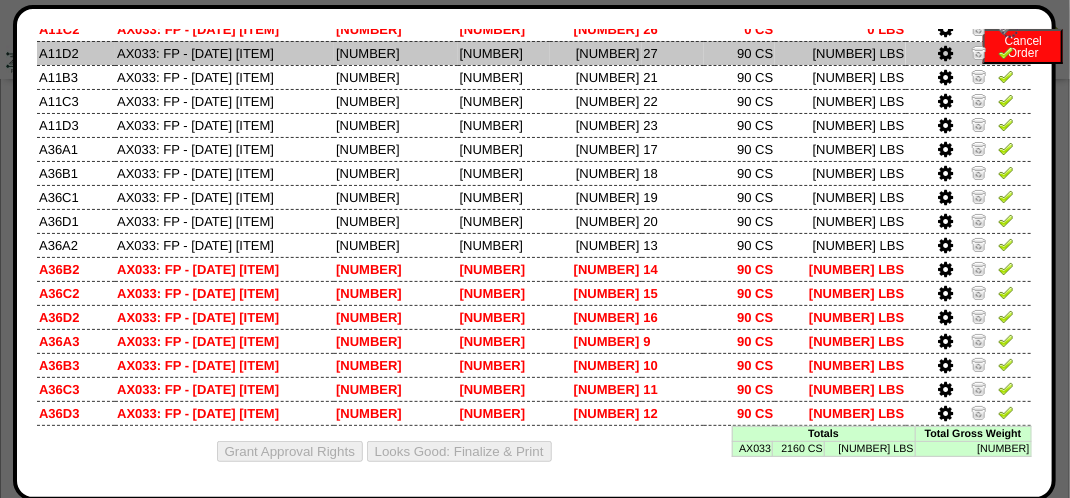 click at bounding box center (968, 53) 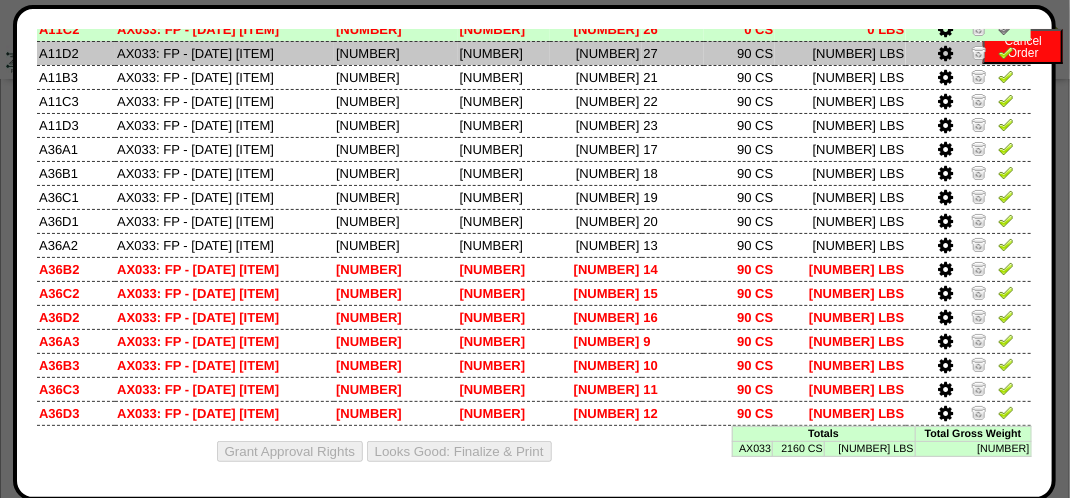 click at bounding box center (1006, 55) 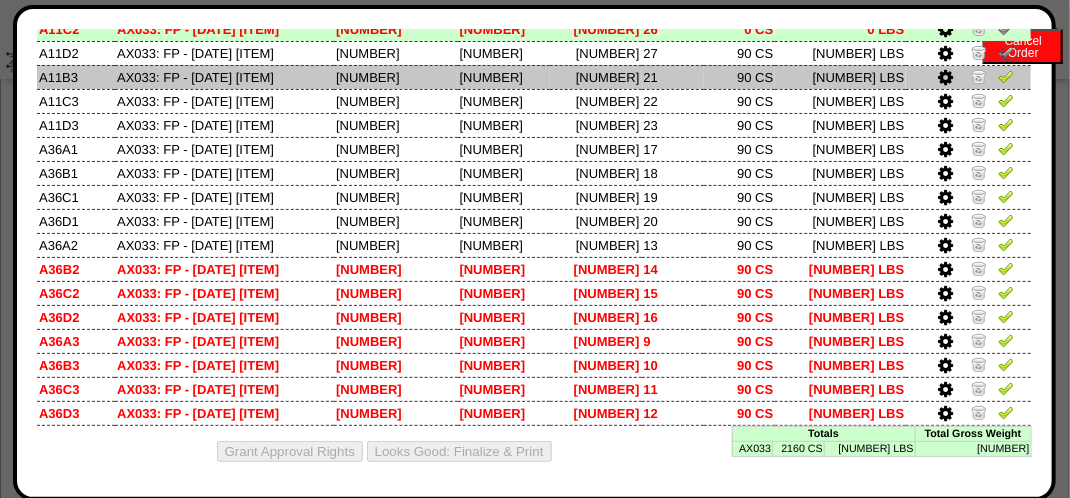click at bounding box center (968, 77) 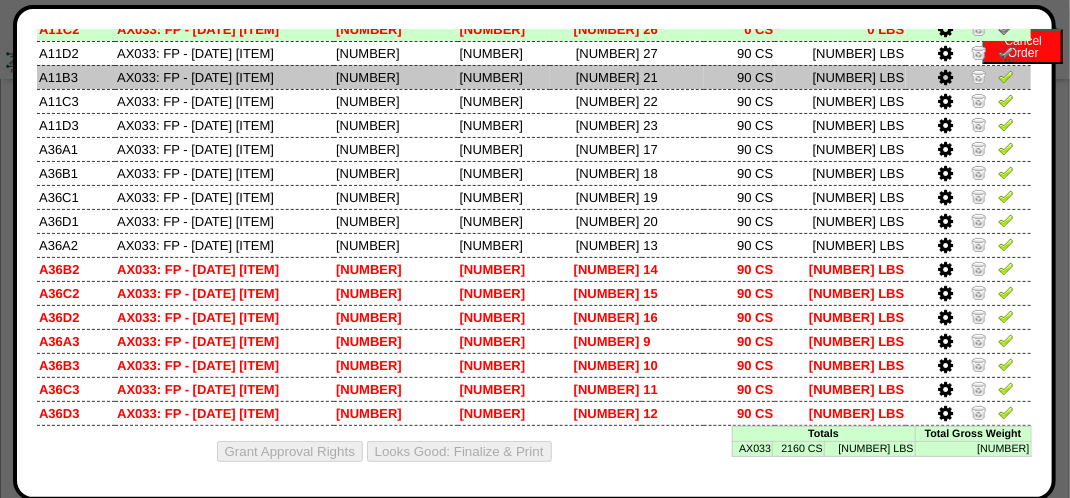 click at bounding box center (1006, 76) 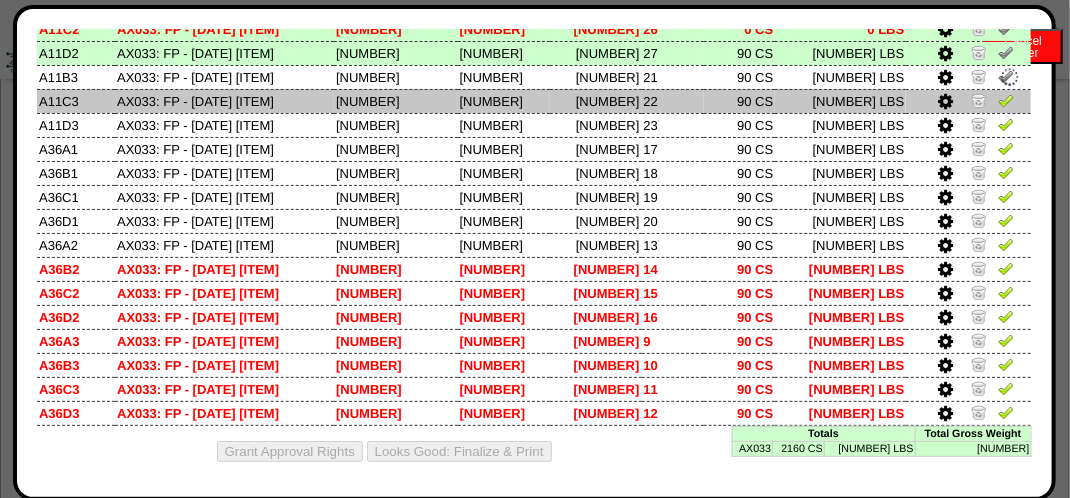 click at bounding box center (1006, 100) 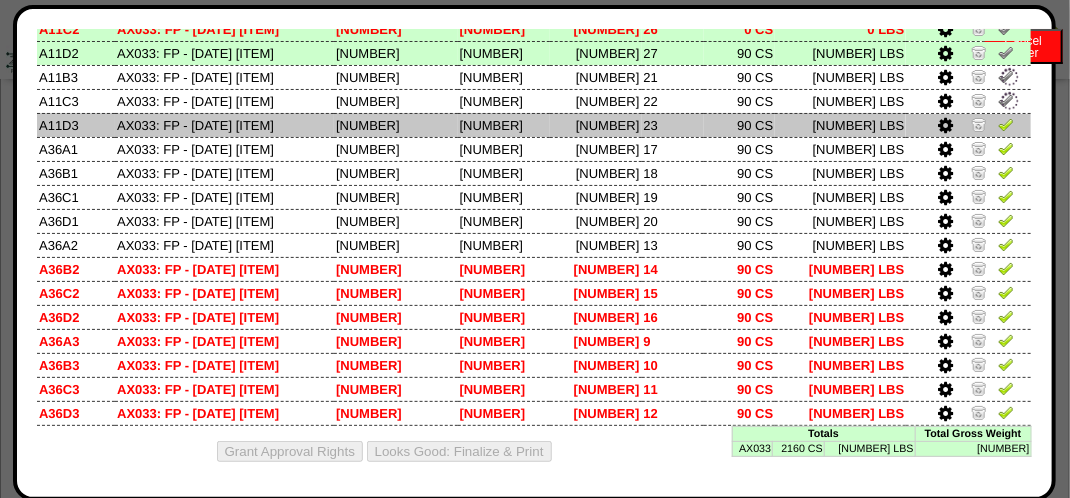 click at bounding box center (1006, 124) 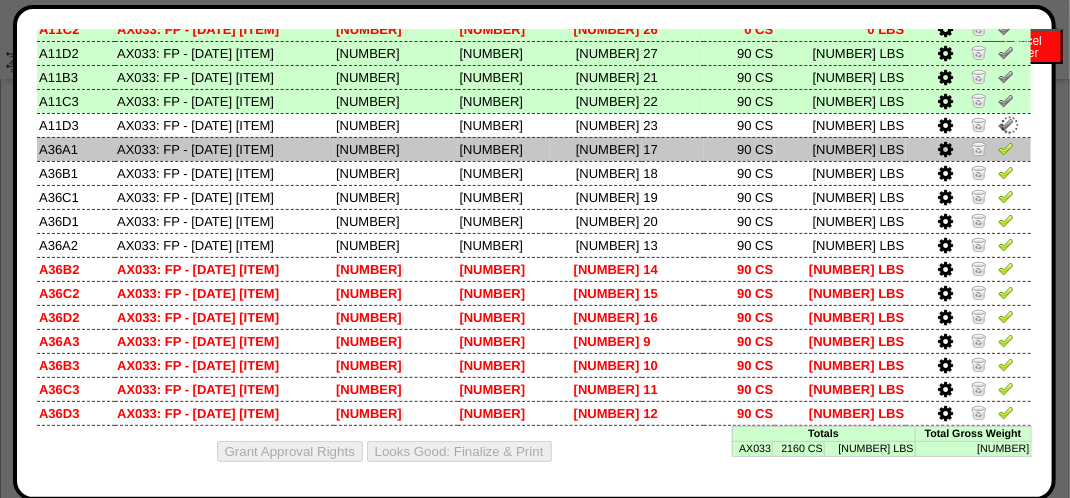 click at bounding box center [1006, 148] 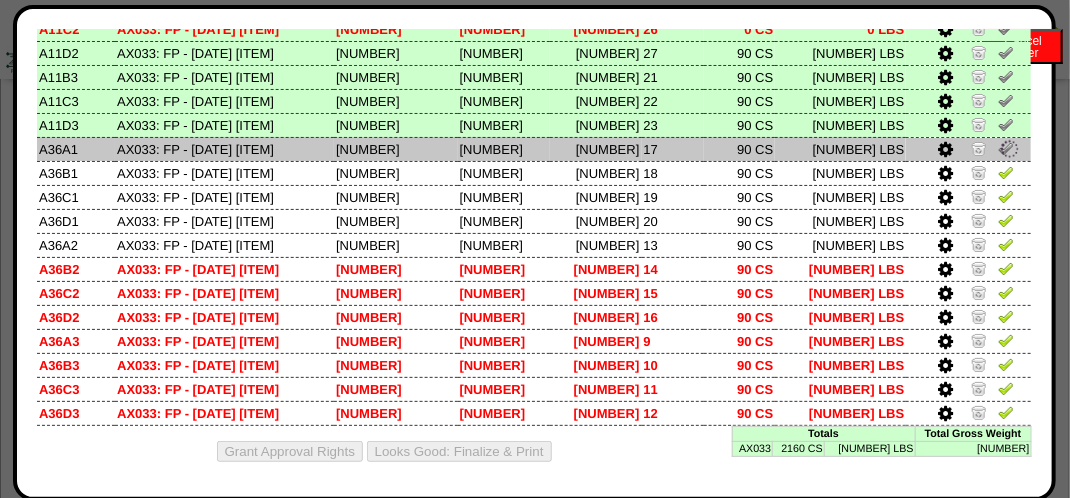 scroll, scrollTop: 700, scrollLeft: 0, axis: vertical 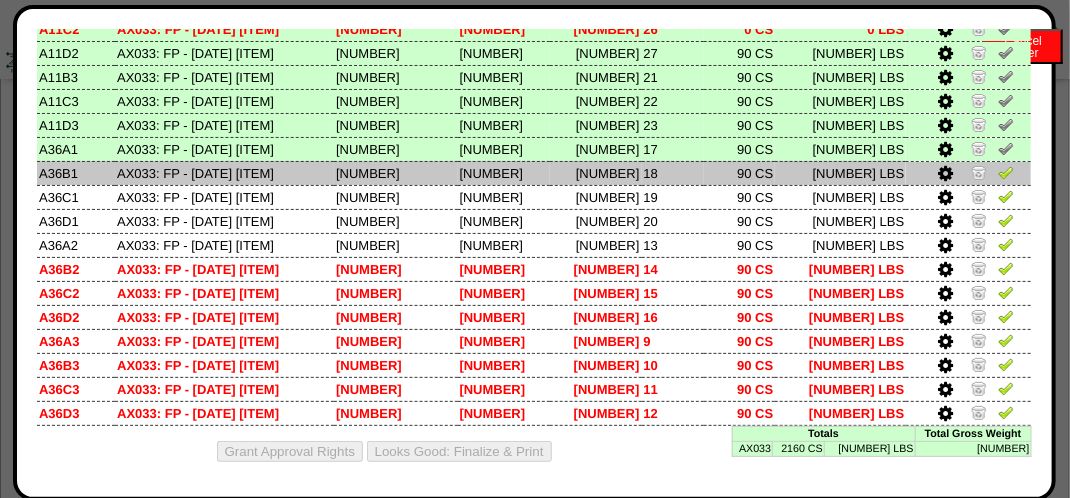 click at bounding box center (1006, 172) 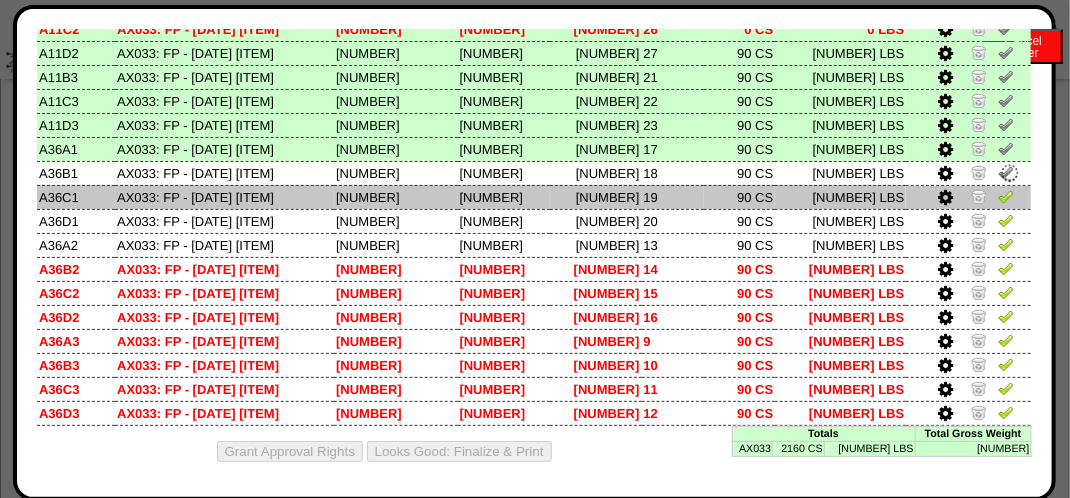 click at bounding box center [968, 197] 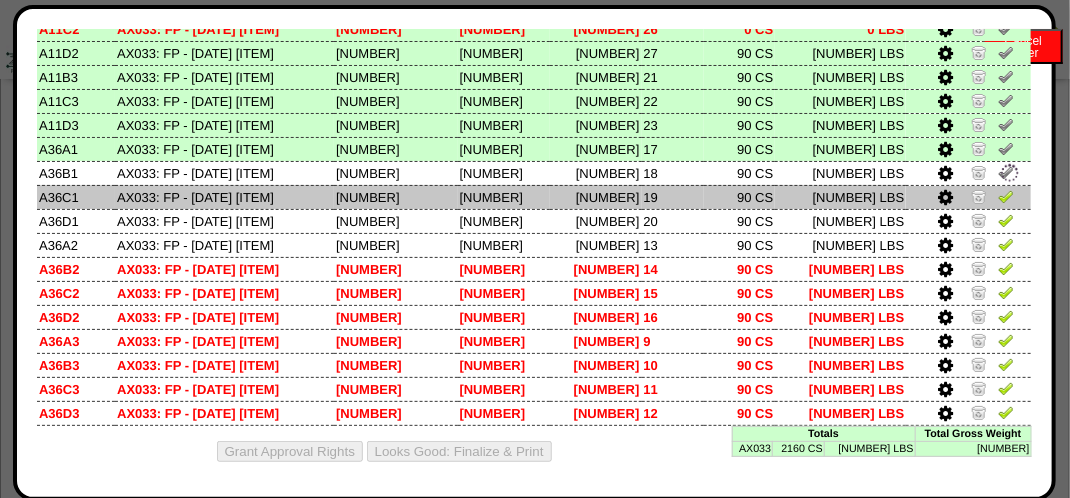 click at bounding box center (1006, 196) 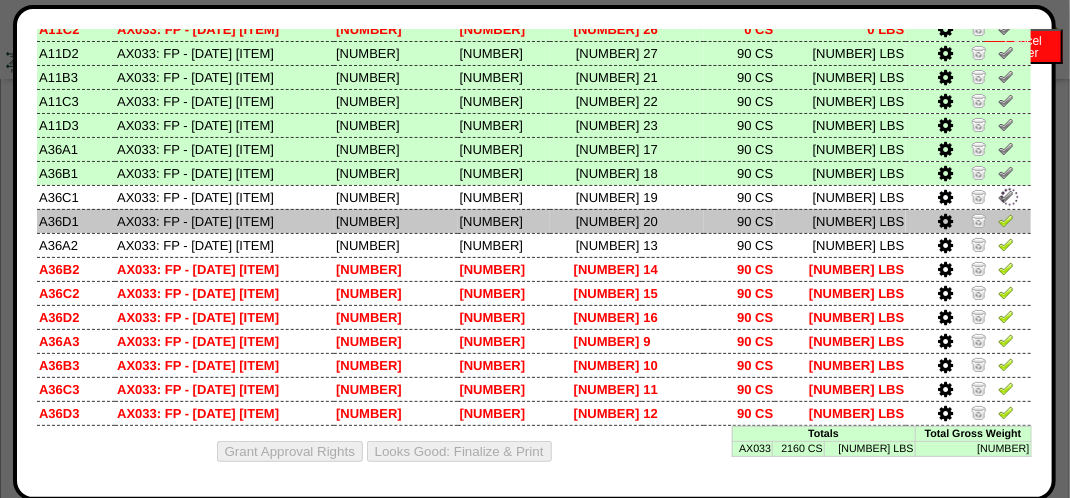 click at bounding box center (1006, 220) 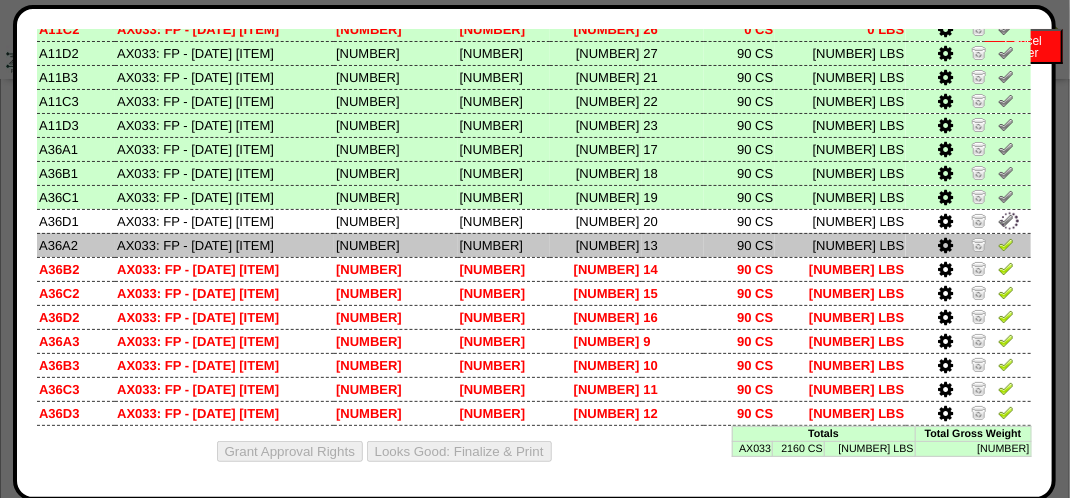 click at bounding box center (1006, 244) 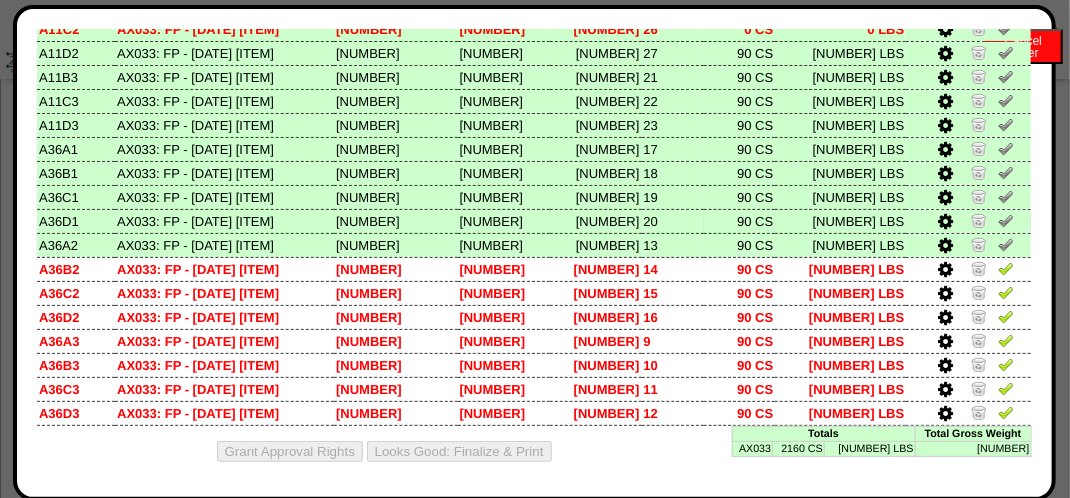 scroll, scrollTop: 794, scrollLeft: 0, axis: vertical 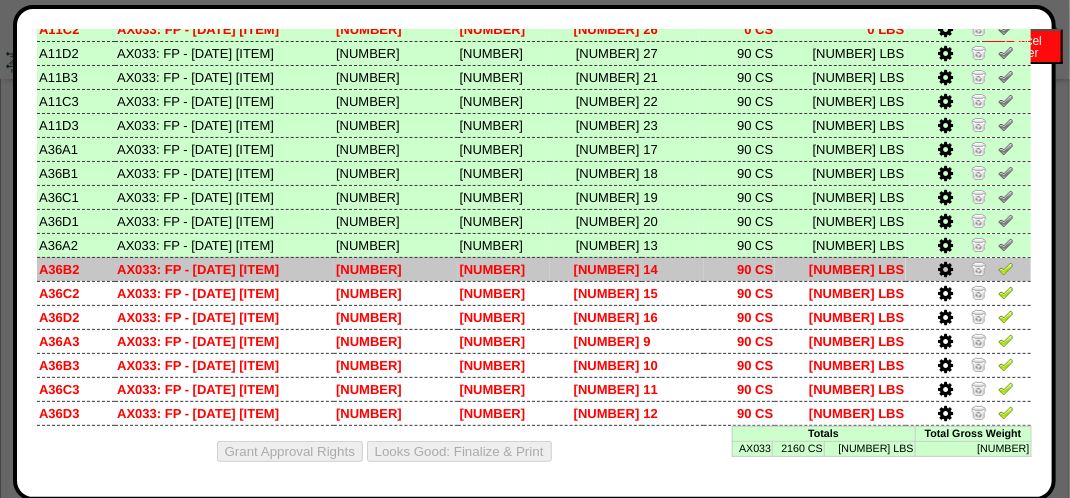 click at bounding box center [1006, 268] 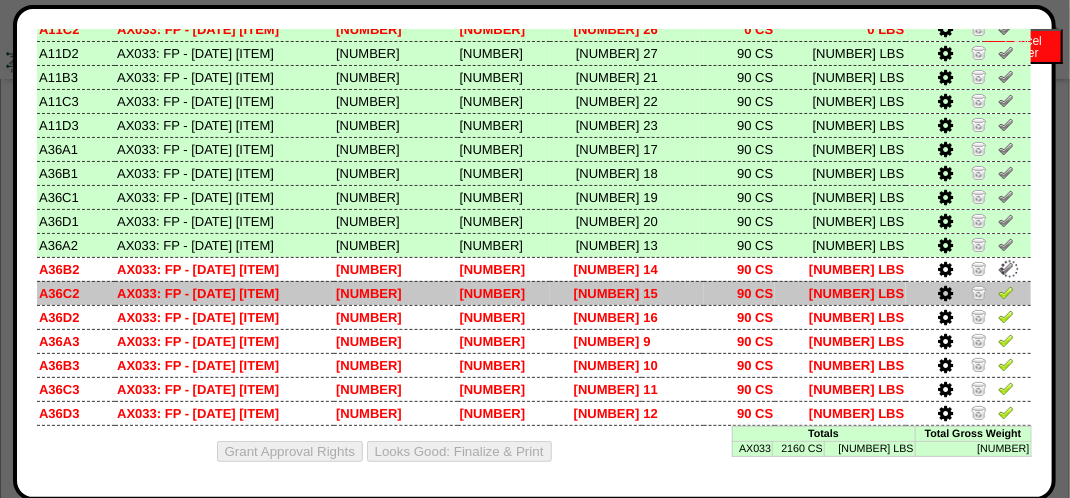 click at bounding box center [1006, 292] 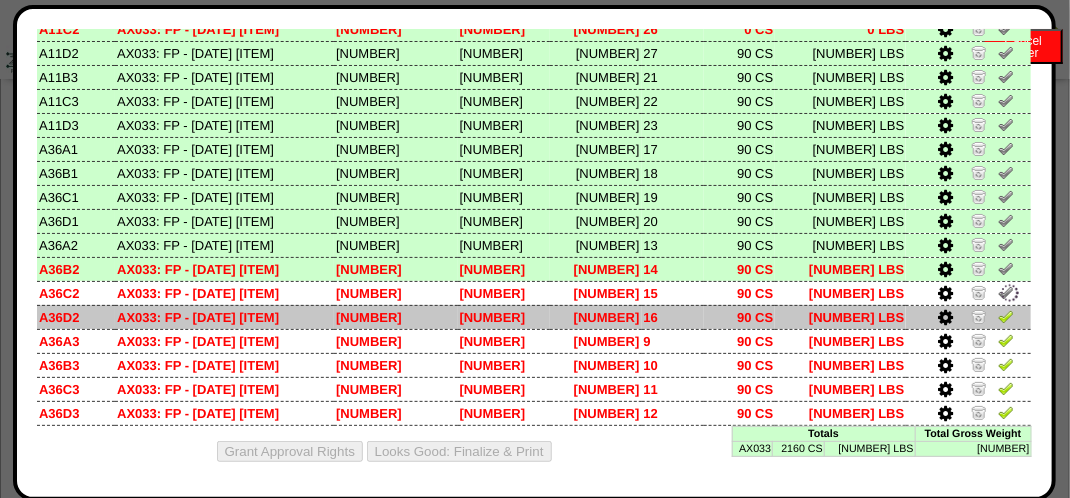 click at bounding box center (1006, 316) 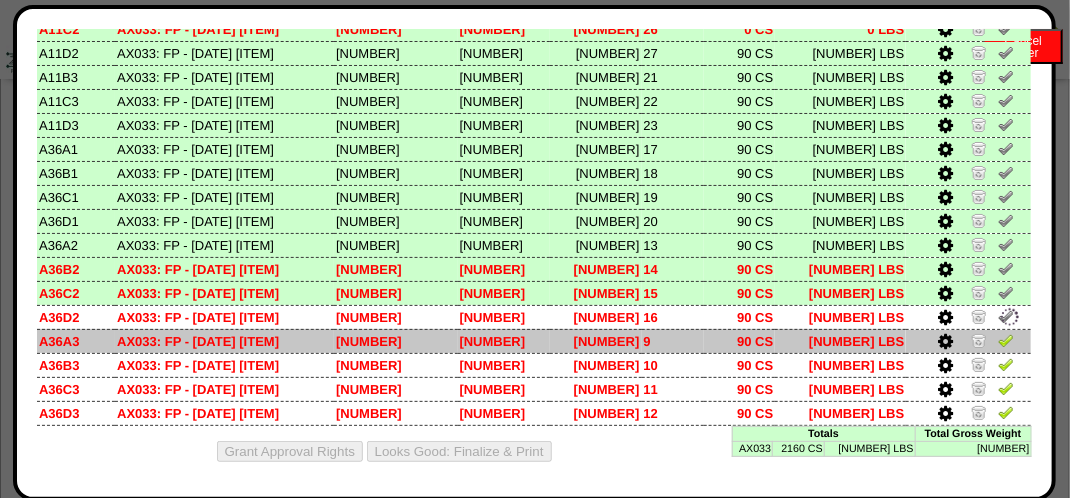 click at bounding box center [1006, 340] 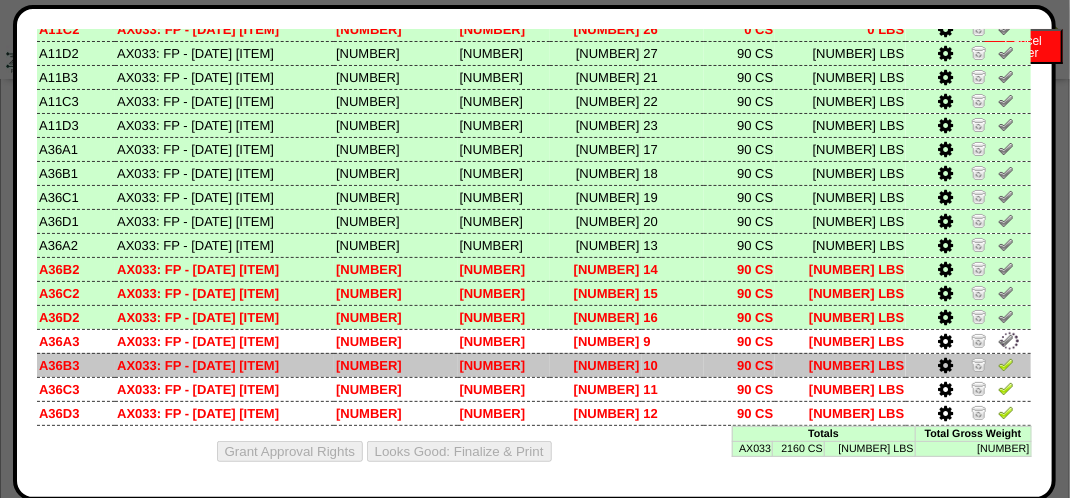 click at bounding box center [1006, 364] 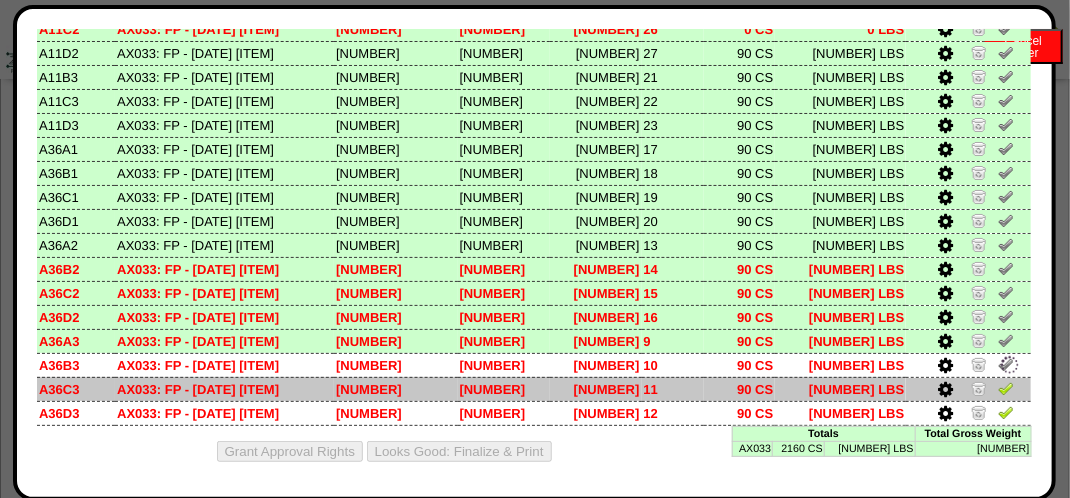 click at bounding box center (1006, 388) 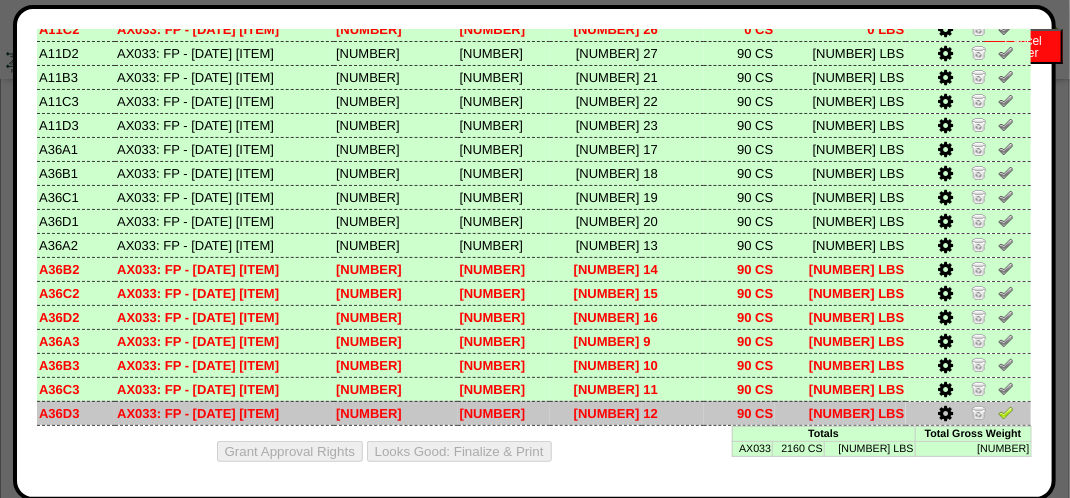 click at bounding box center [1006, 412] 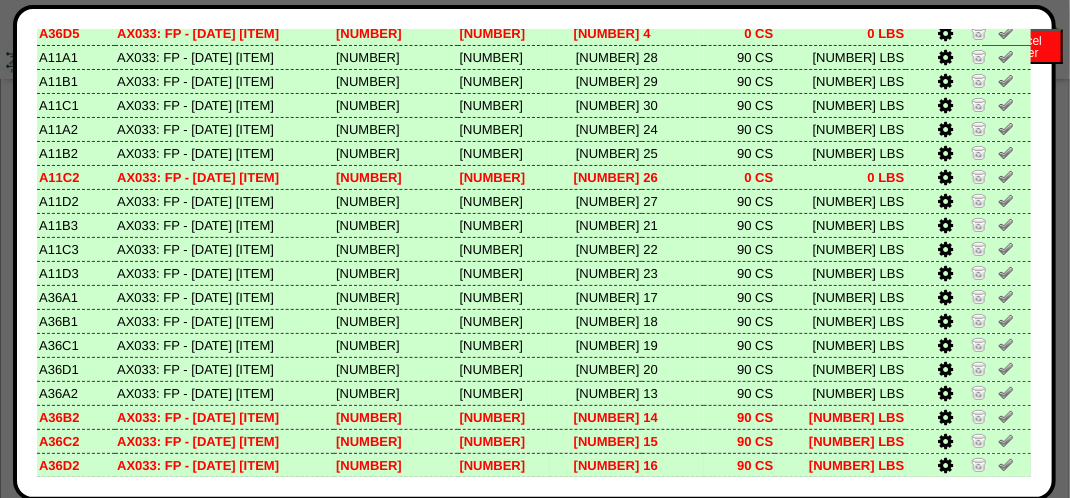 scroll, scrollTop: 0, scrollLeft: 0, axis: both 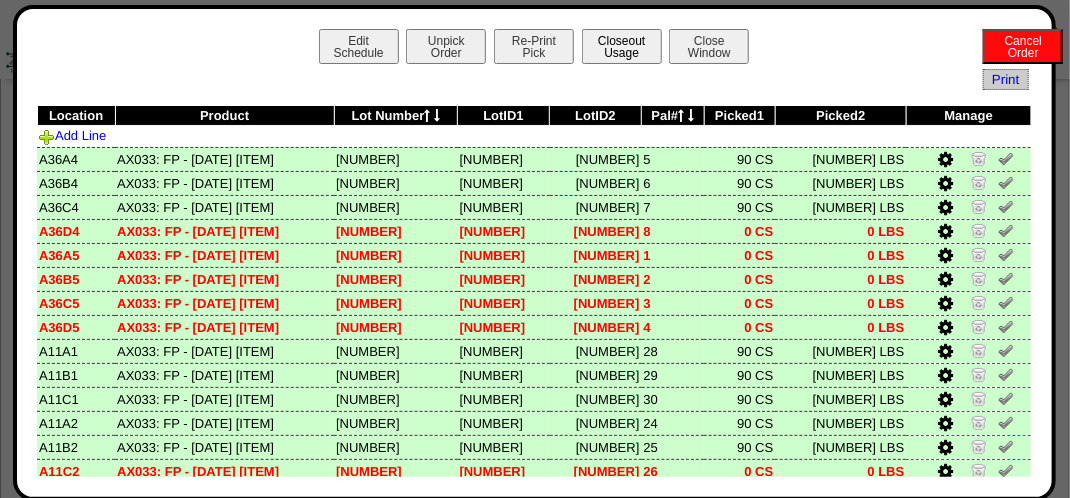 click on "Closeout Usage" at bounding box center [622, 46] 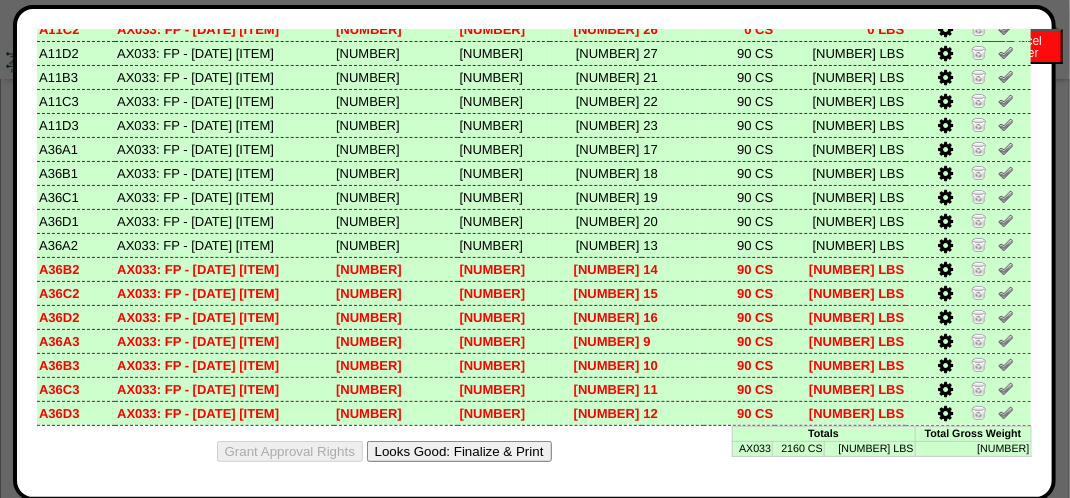 scroll, scrollTop: 794, scrollLeft: 0, axis: vertical 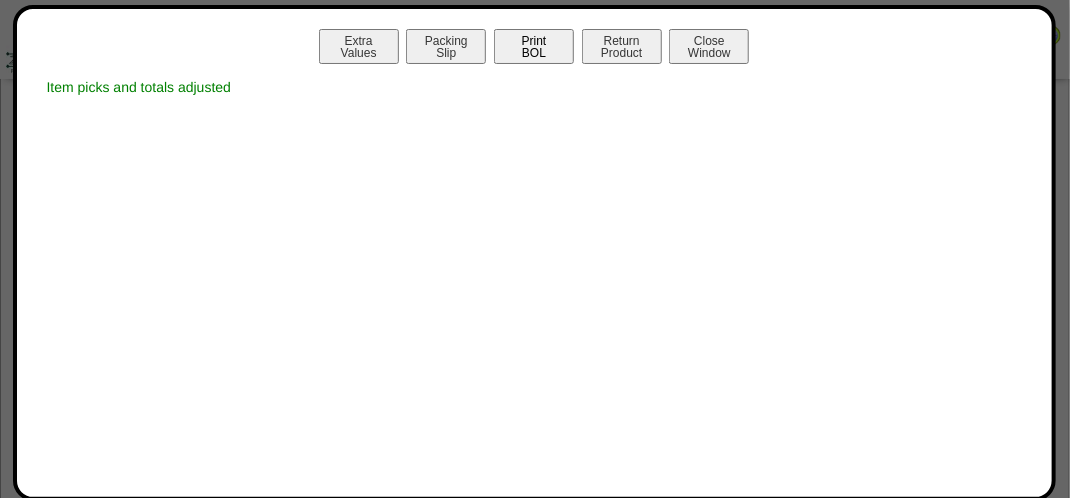 click on "Print BOL" at bounding box center [534, 46] 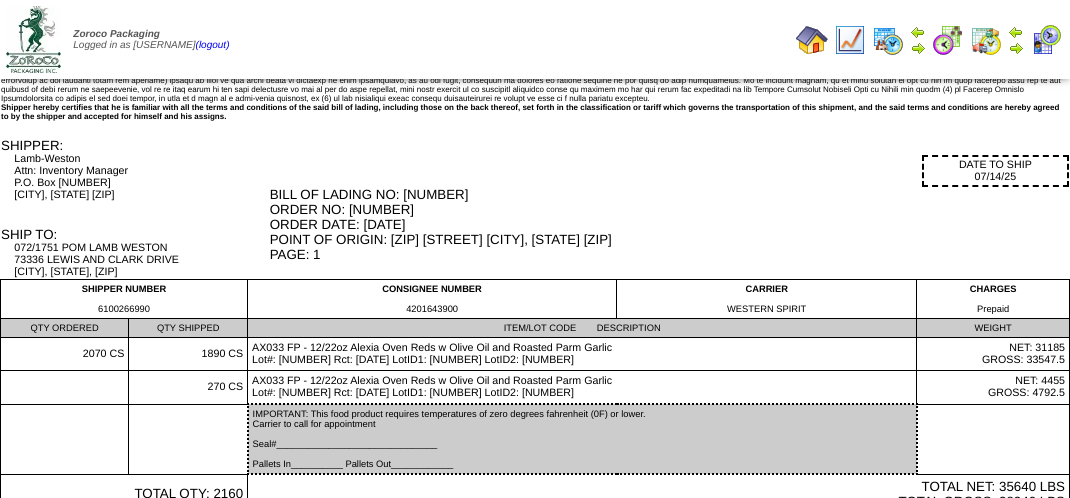 scroll, scrollTop: 0, scrollLeft: 0, axis: both 